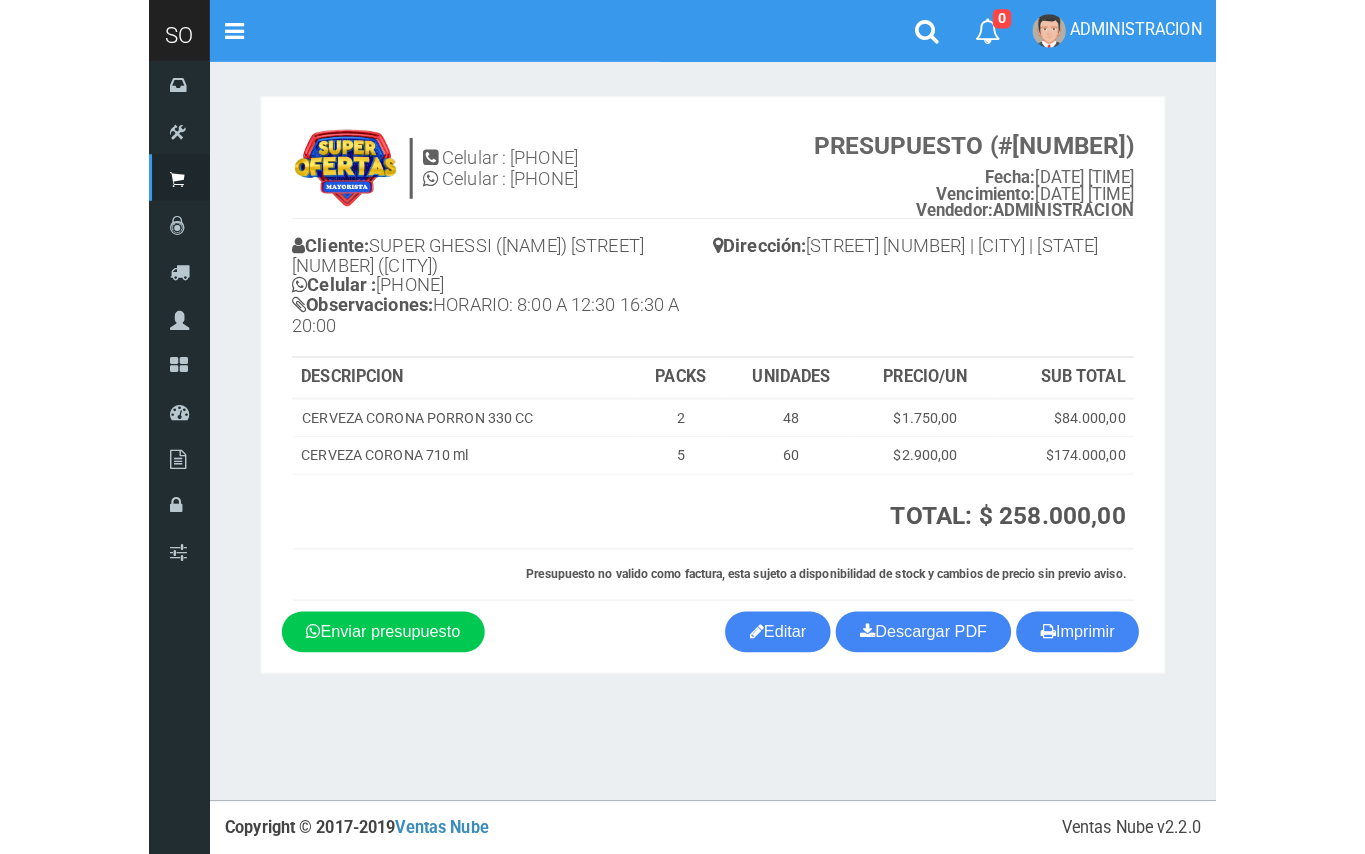 scroll, scrollTop: 0, scrollLeft: 0, axis: both 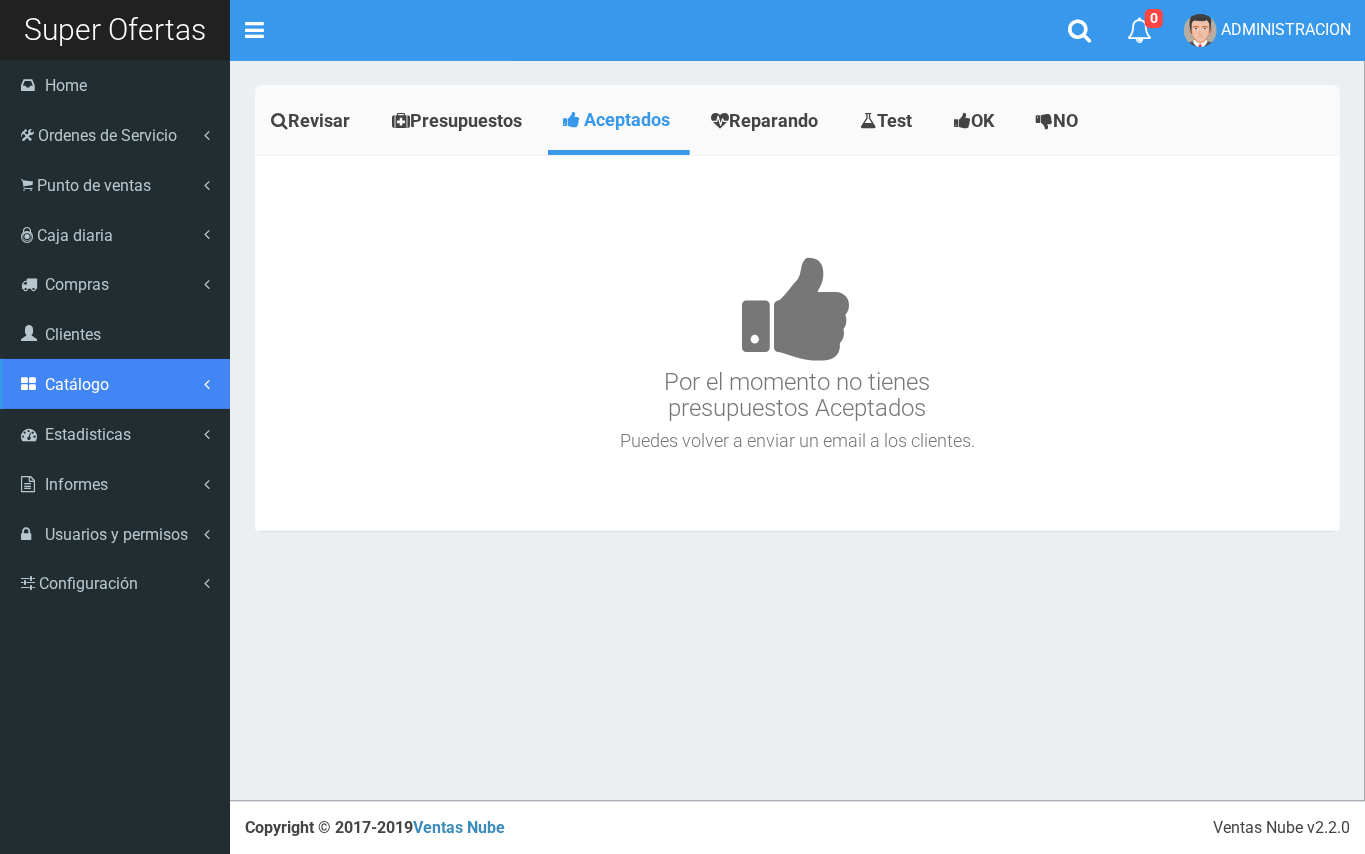 click on "Catálogo" at bounding box center (115, 135) 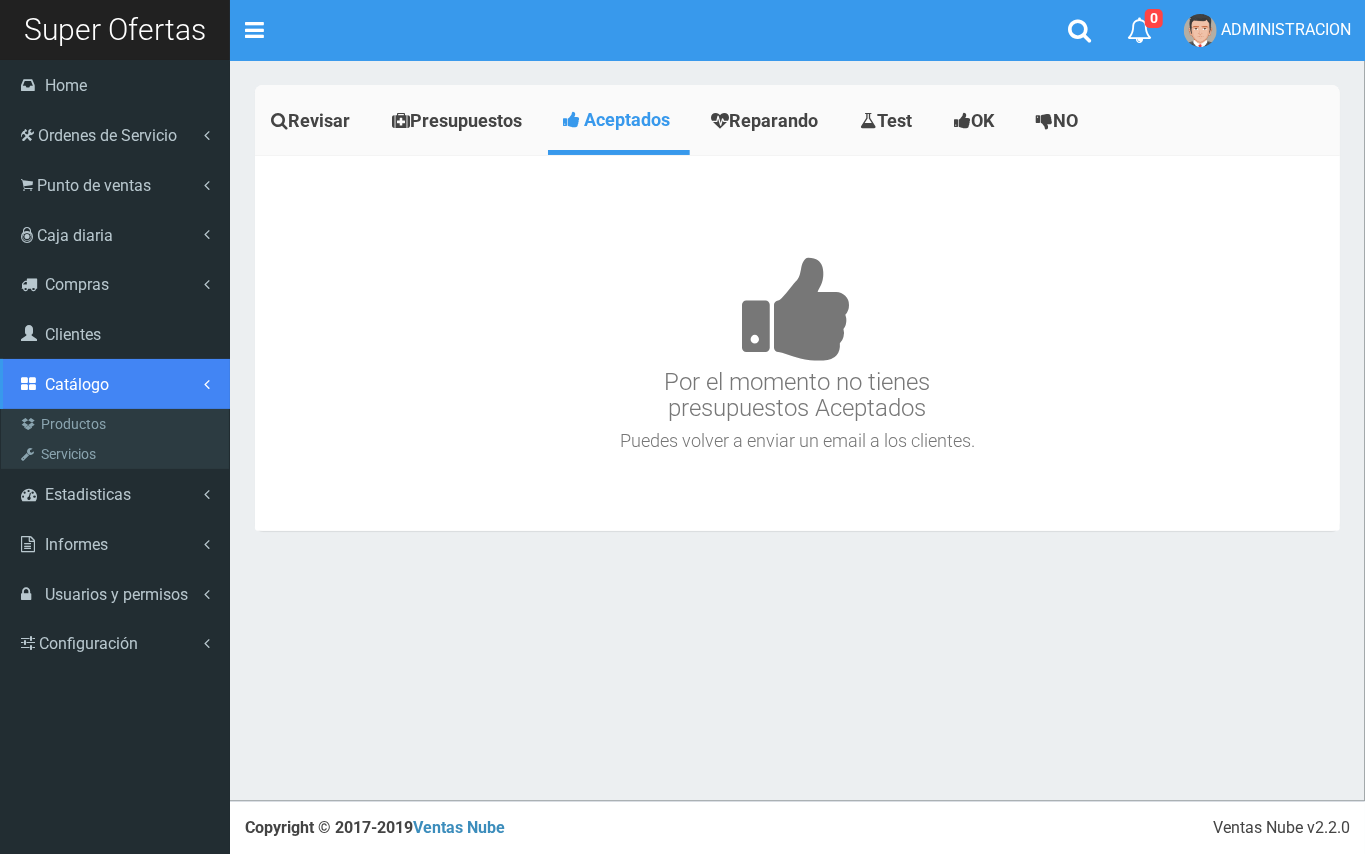 click on "Catálogo" at bounding box center (115, 135) 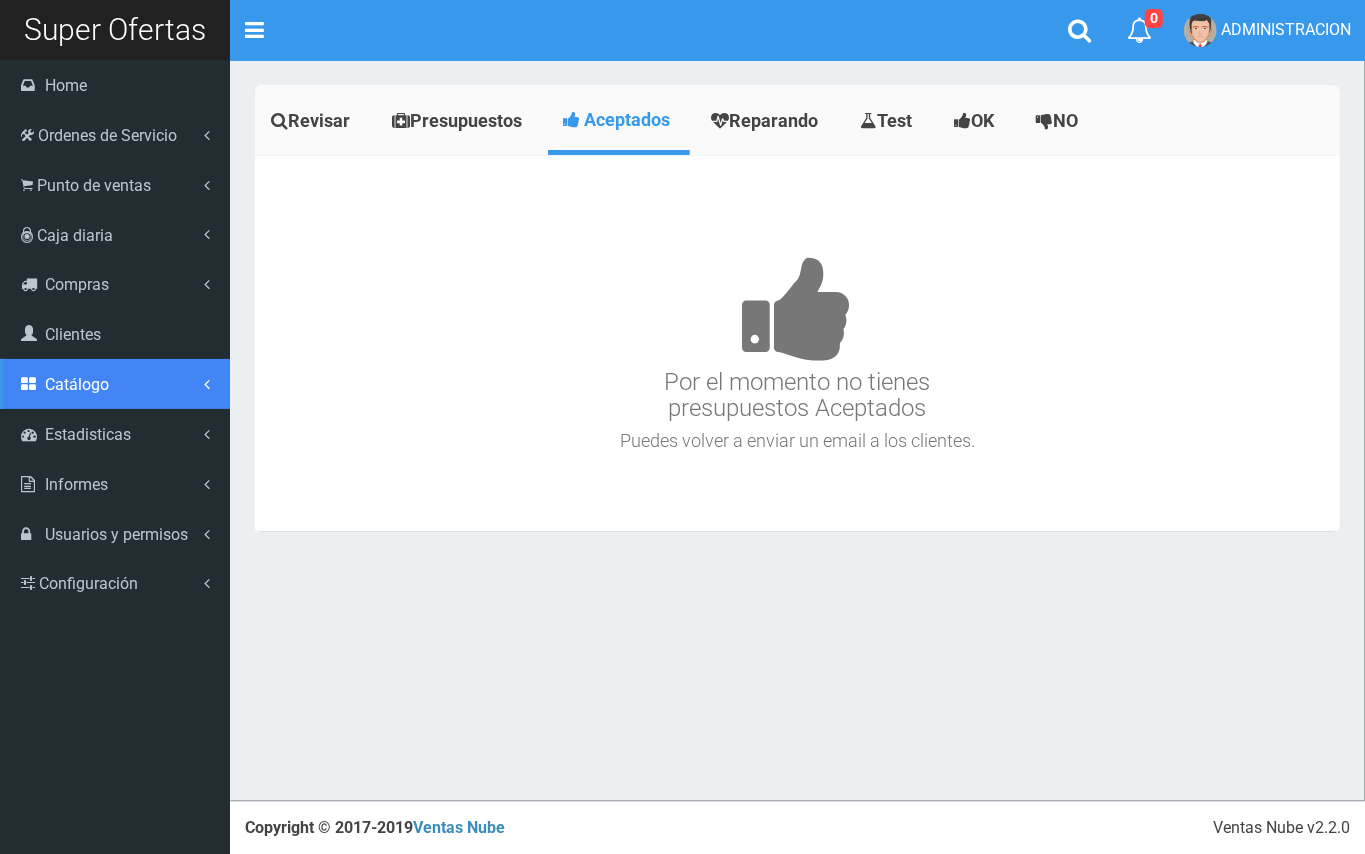 click on "Catálogo" at bounding box center (115, 135) 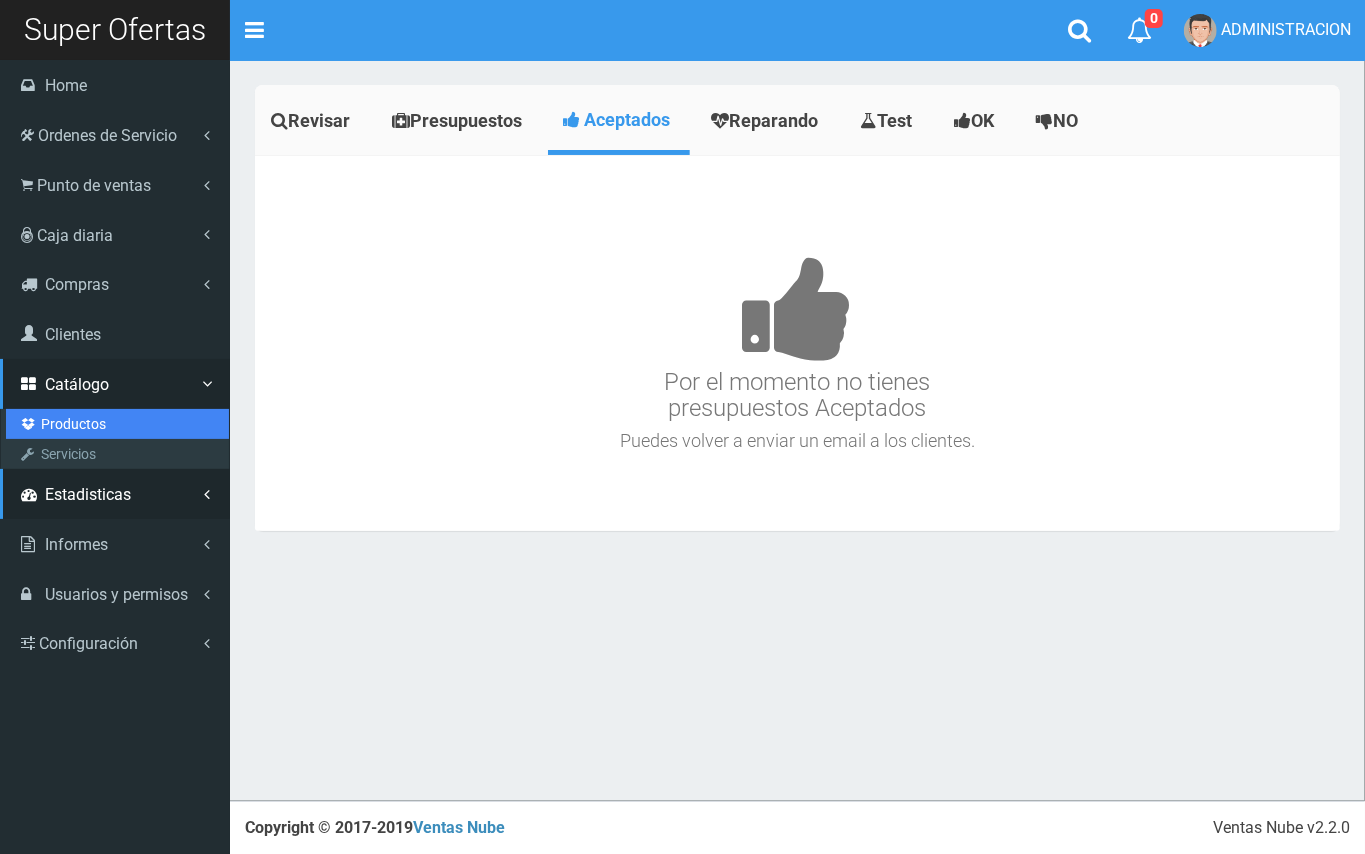 click on "Productos" at bounding box center (117, 424) 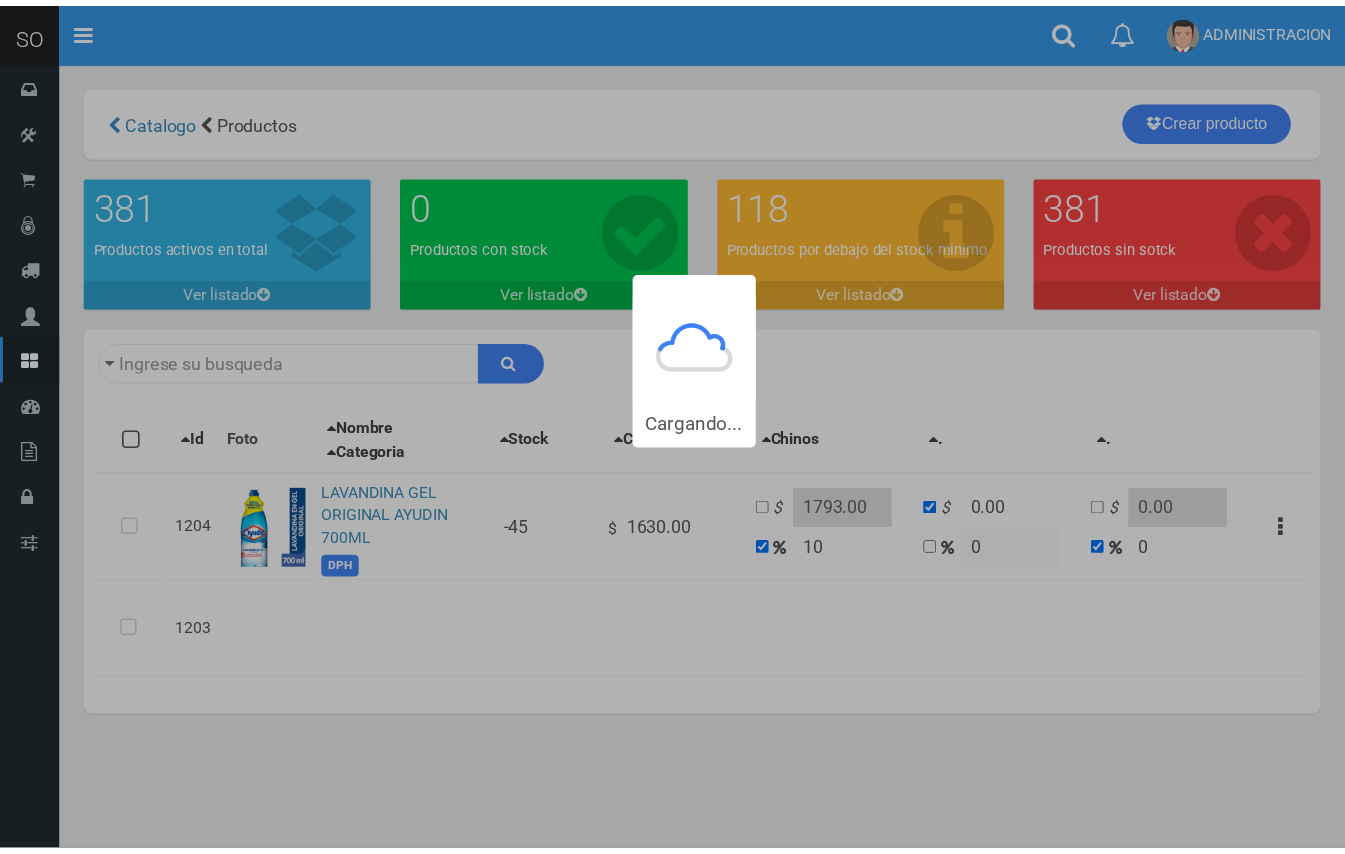 scroll, scrollTop: 0, scrollLeft: 0, axis: both 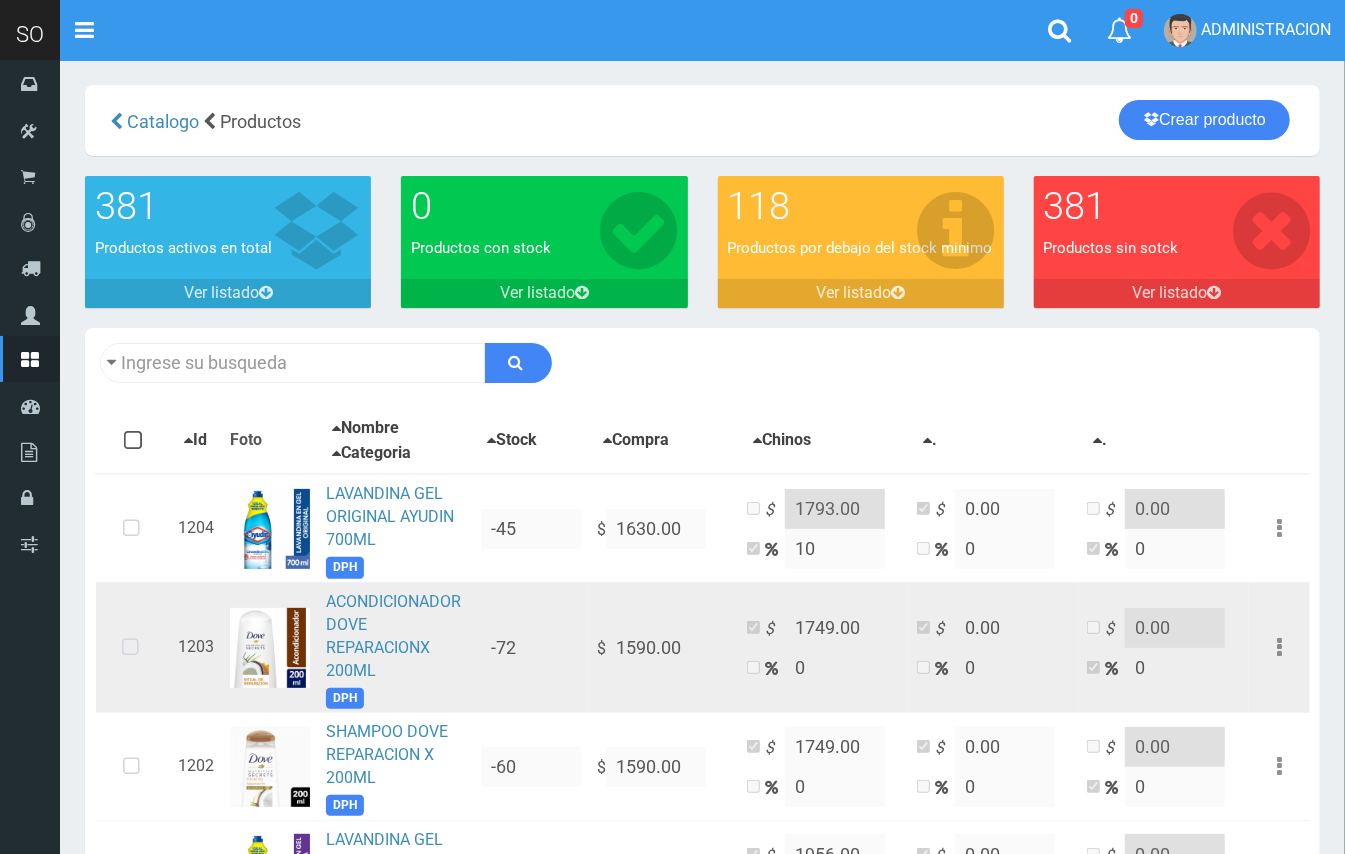 click at bounding box center [131, 529] 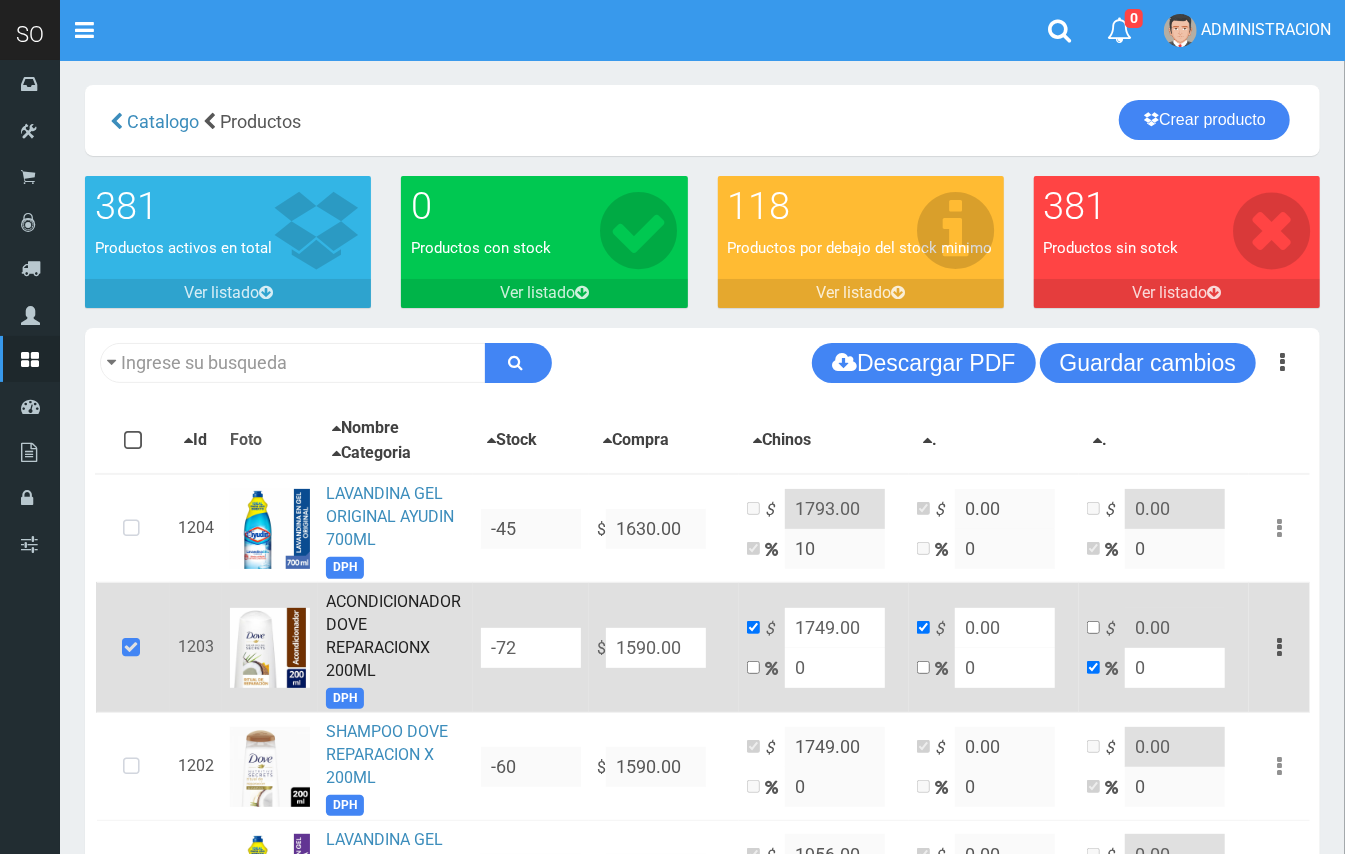 drag, startPoint x: 681, startPoint y: 650, endPoint x: 569, endPoint y: 628, distance: 114.14027 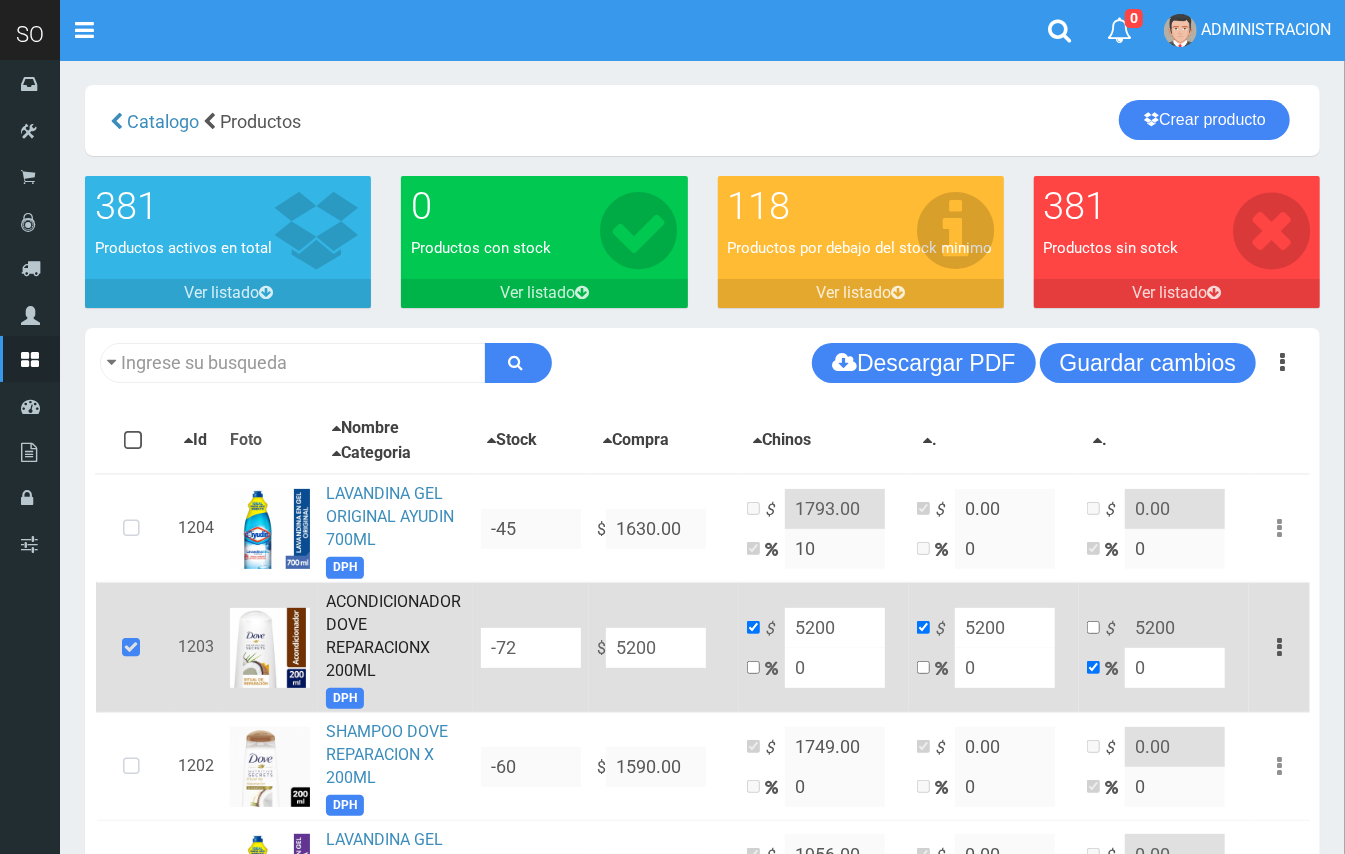 type on "5200" 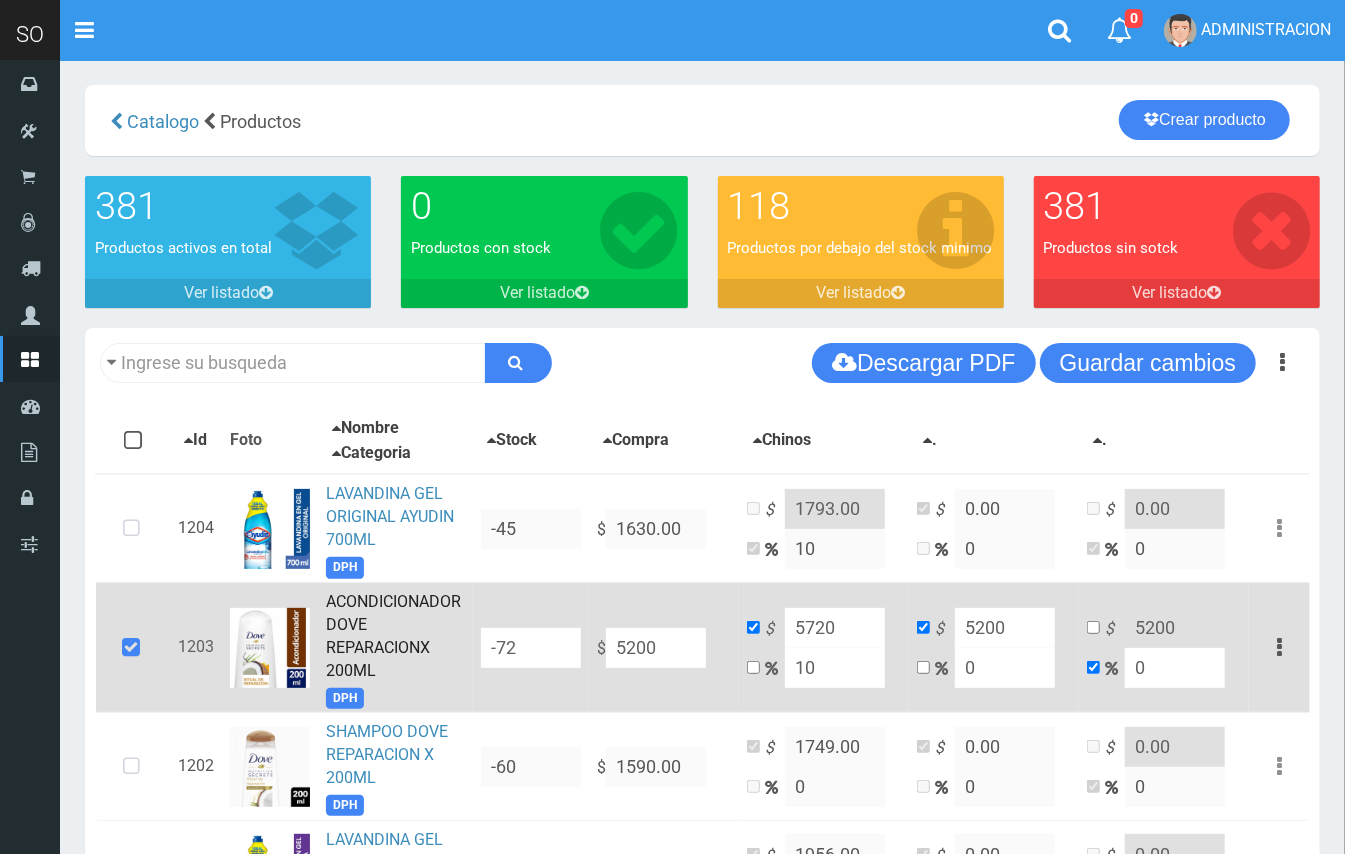 type on "10" 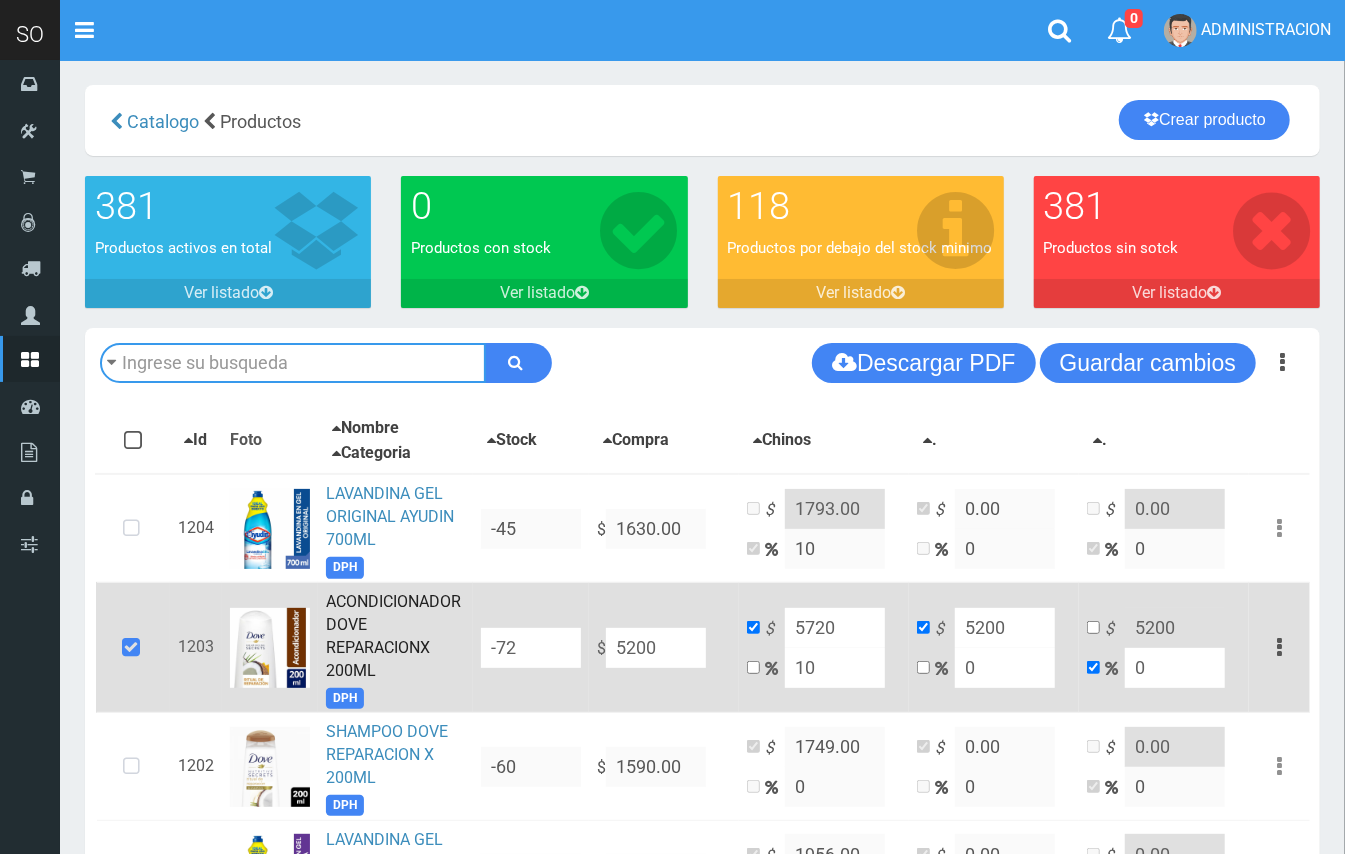 click at bounding box center [293, 363] 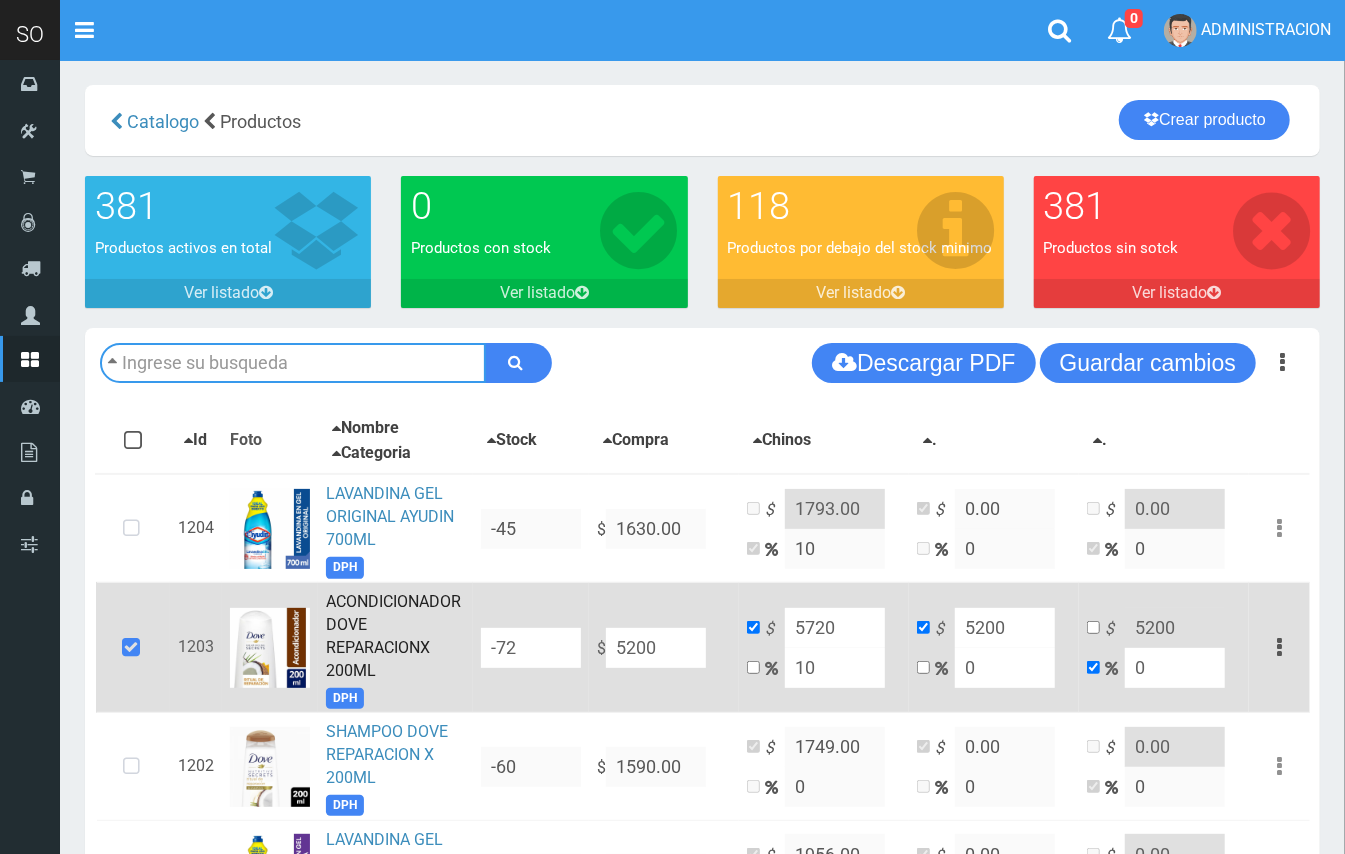 click at bounding box center (293, 363) 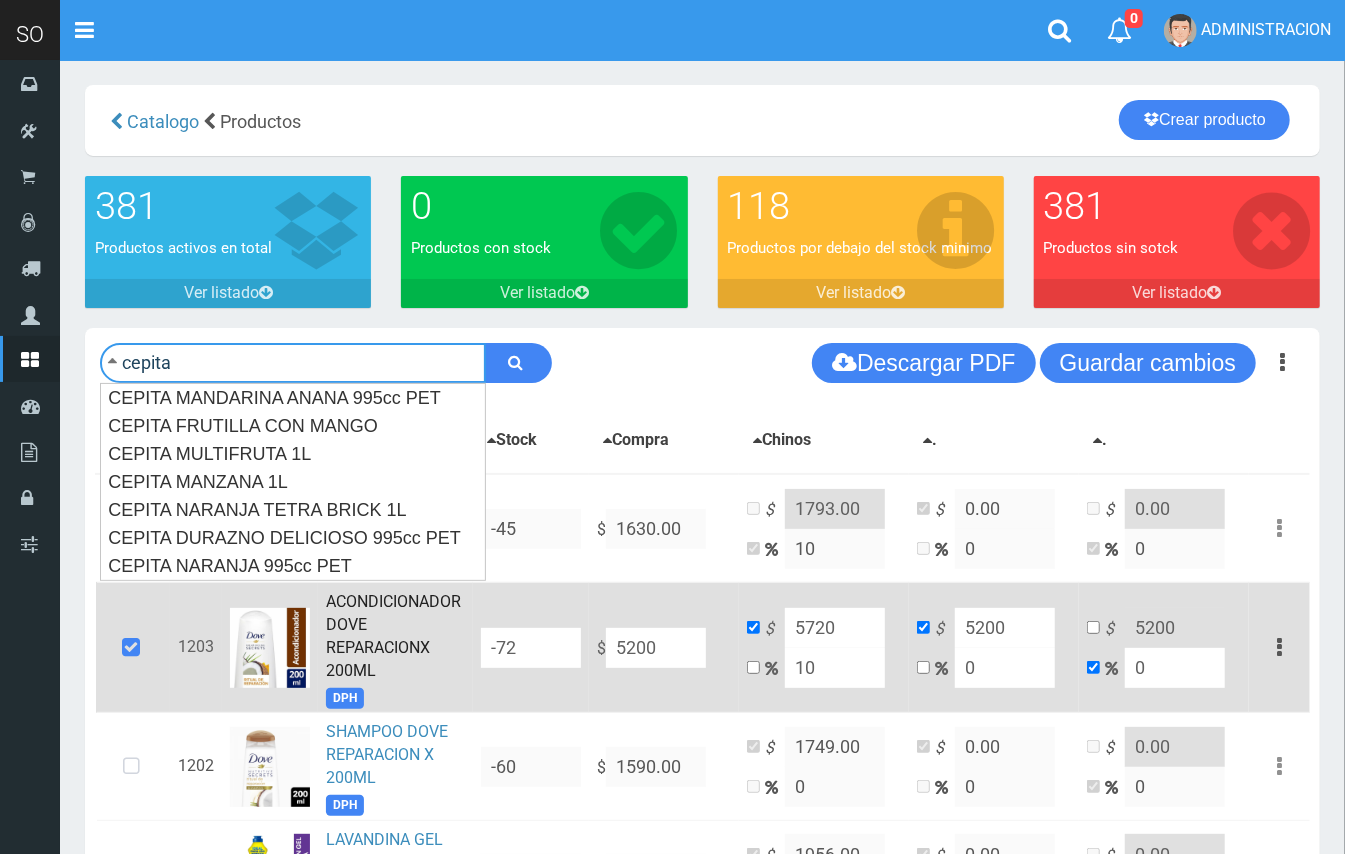 type on "cepita" 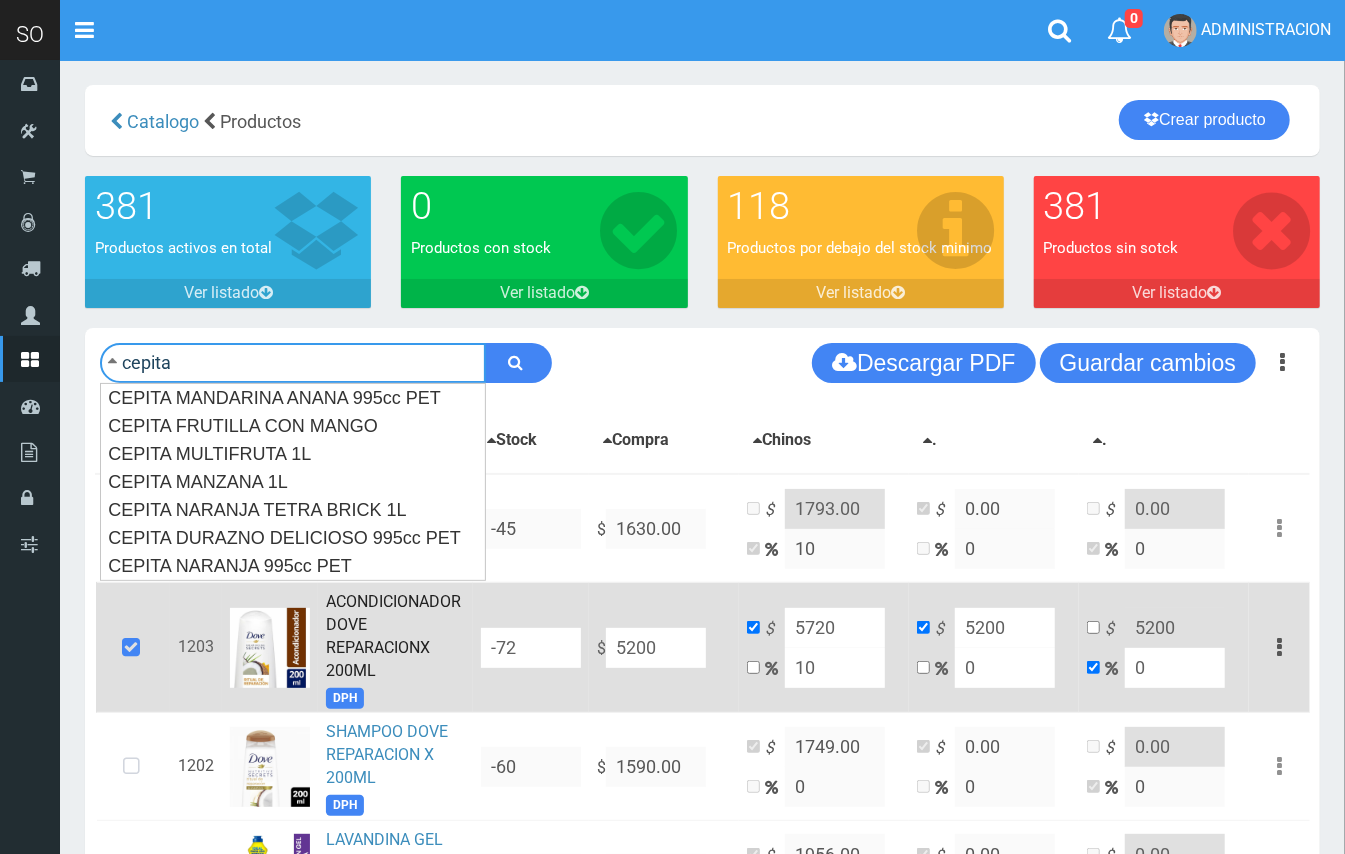 click at bounding box center (518, 363) 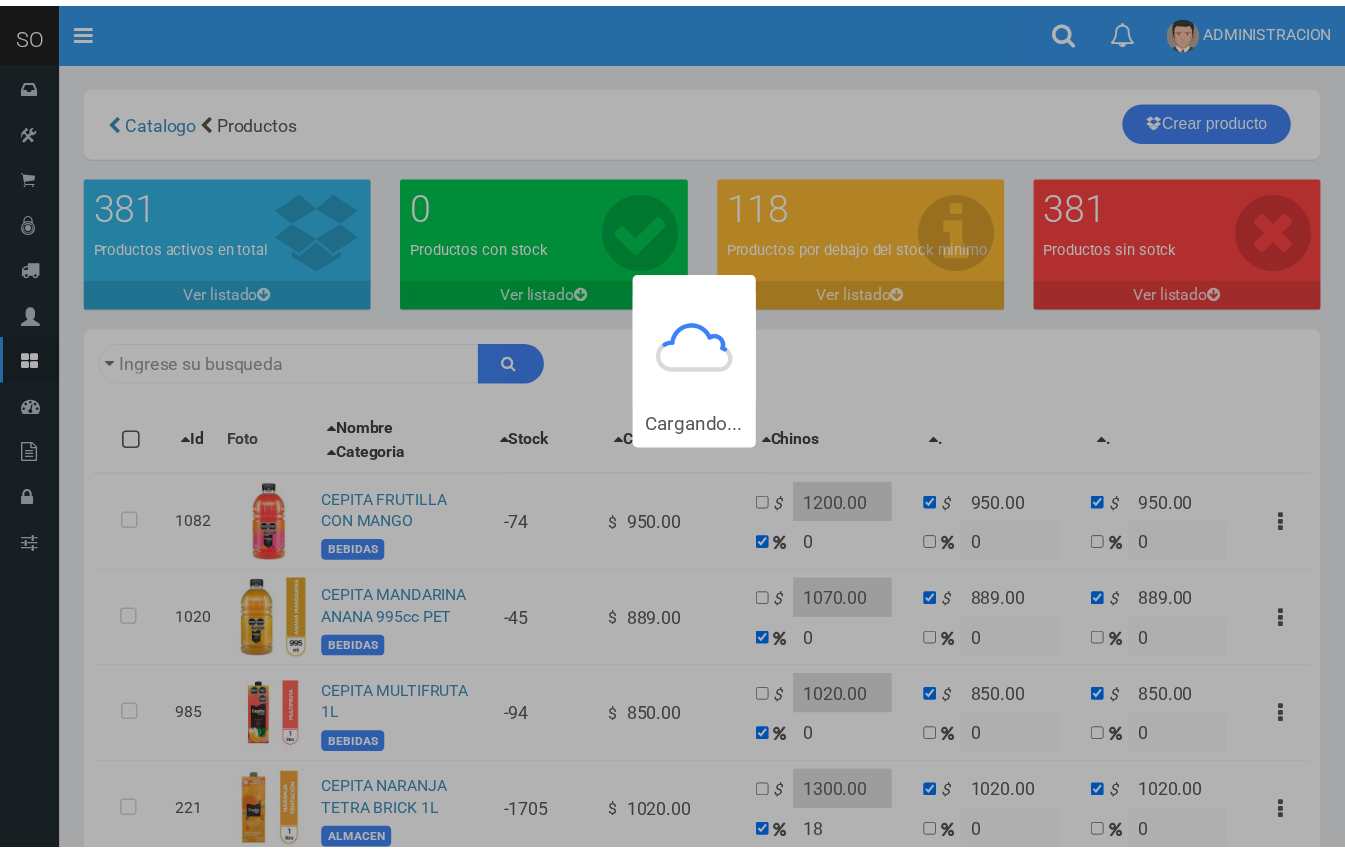 scroll, scrollTop: 0, scrollLeft: 0, axis: both 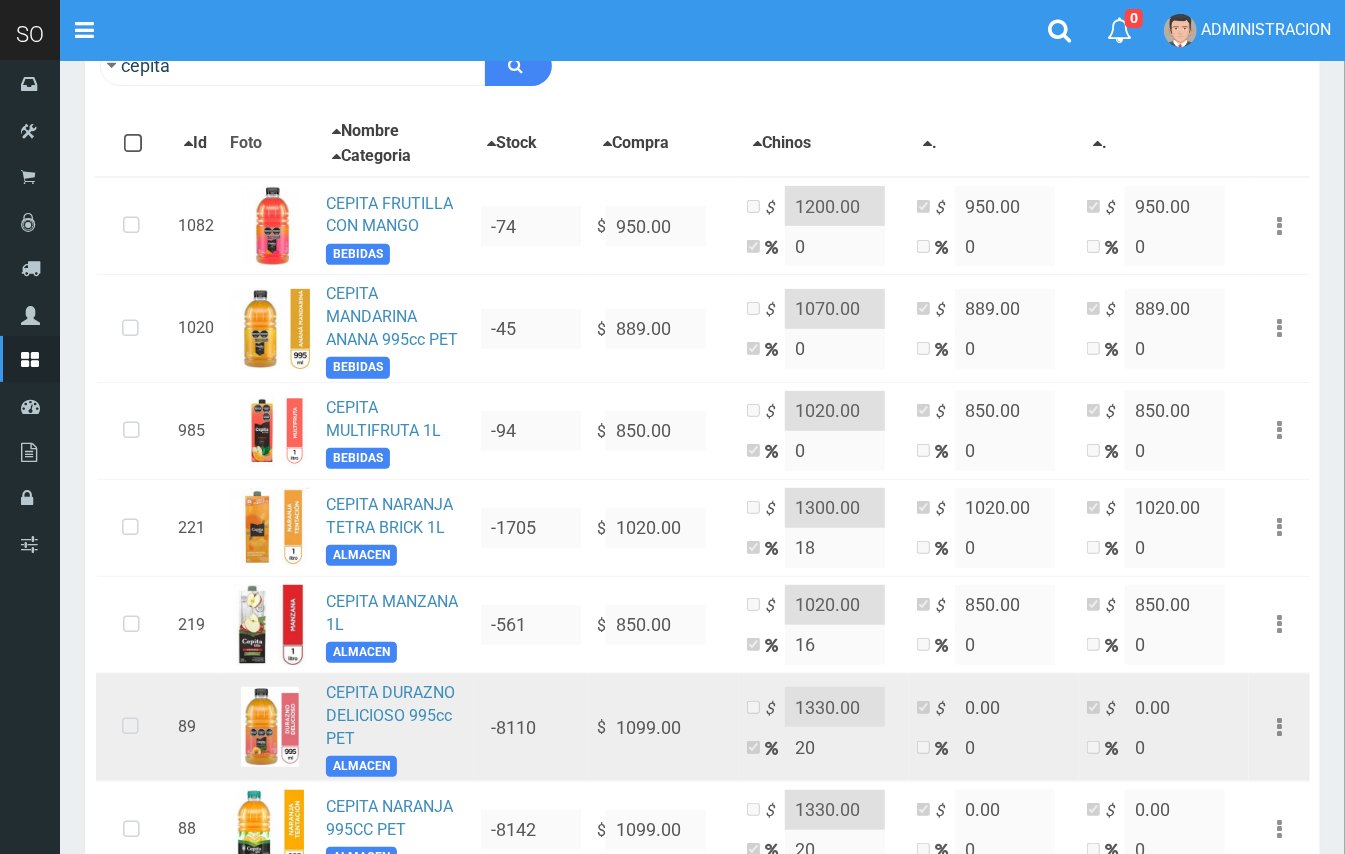 drag, startPoint x: 136, startPoint y: 728, endPoint x: 204, endPoint y: 721, distance: 68.359344 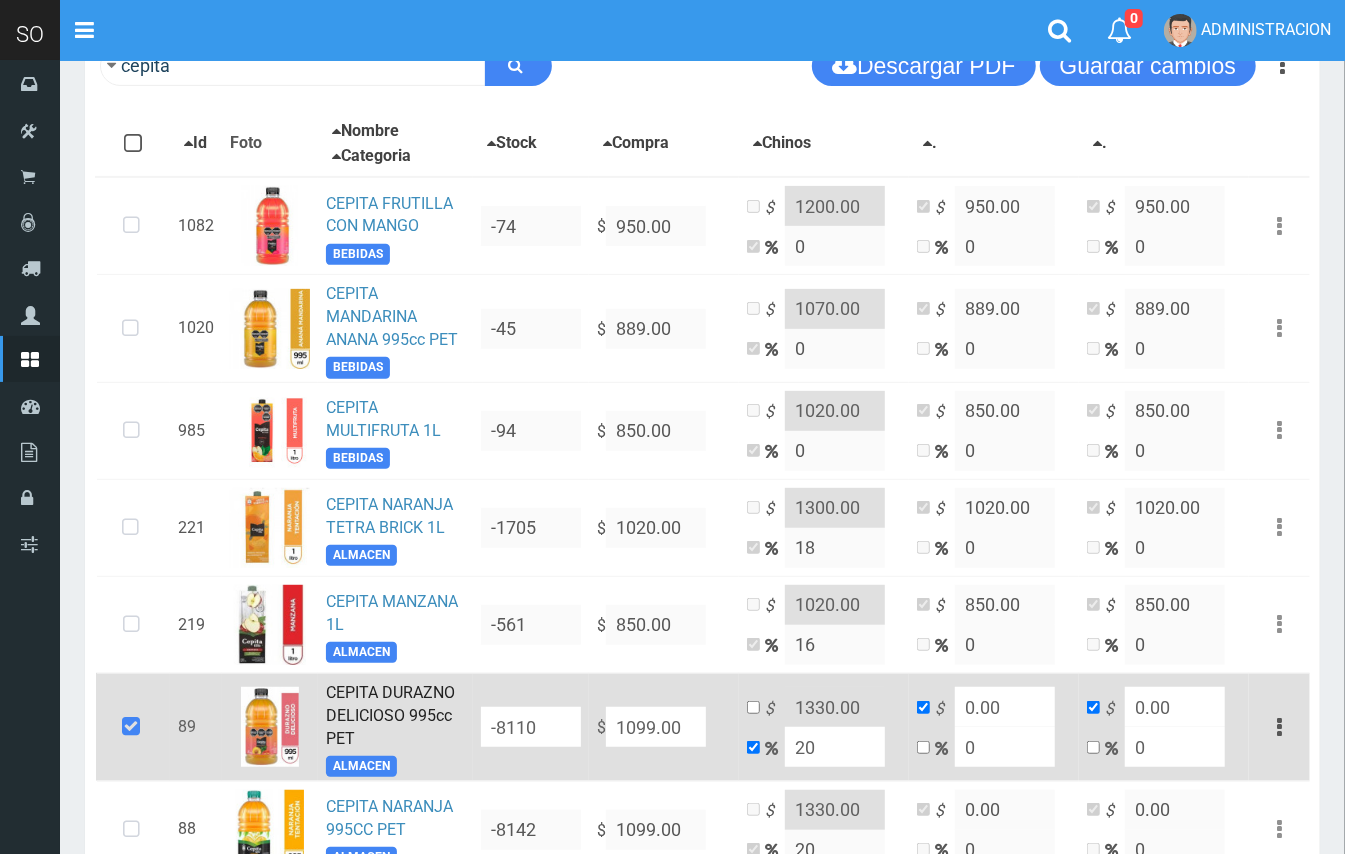 drag, startPoint x: 834, startPoint y: 724, endPoint x: 770, endPoint y: 733, distance: 64.629715 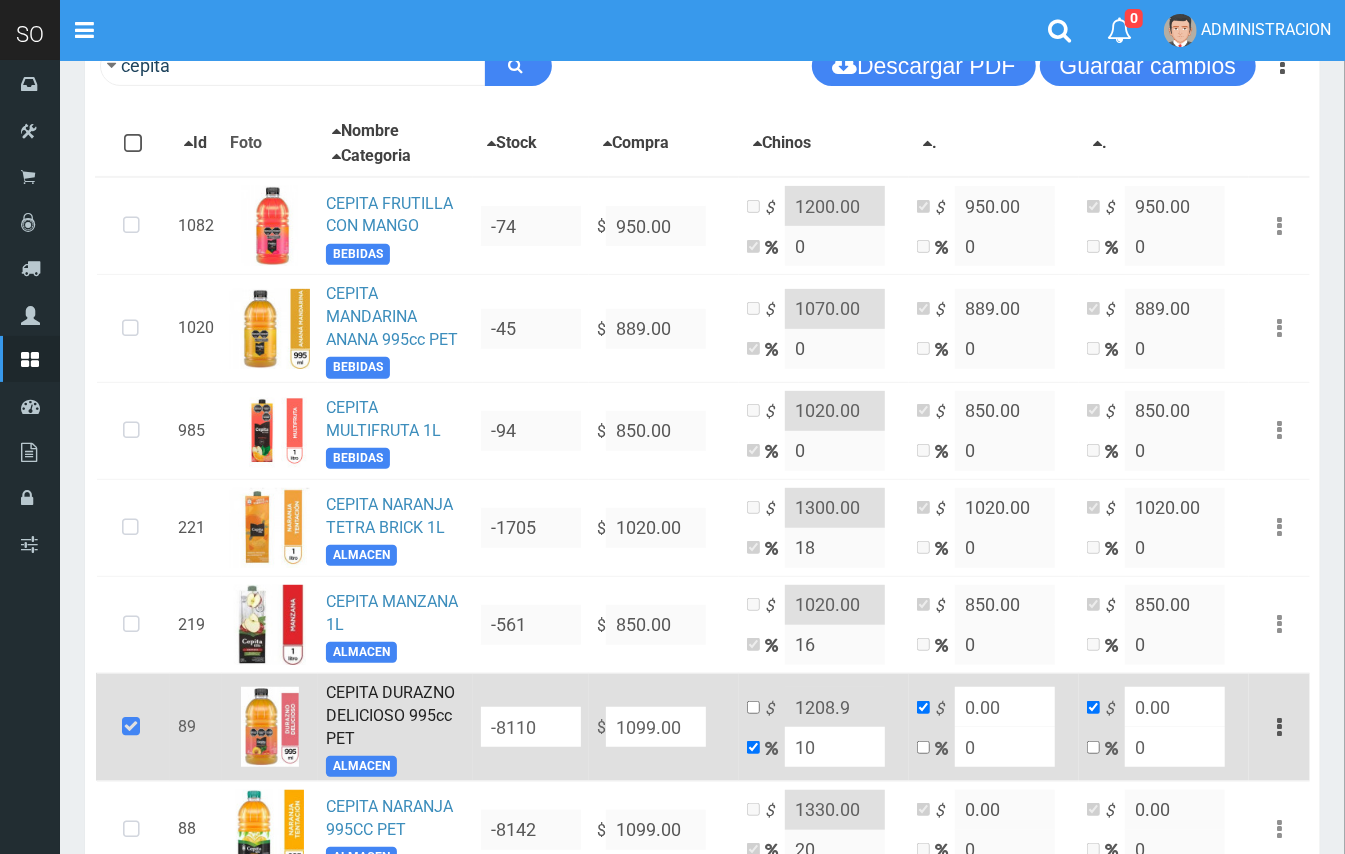 drag, startPoint x: 810, startPoint y: 745, endPoint x: 793, endPoint y: 744, distance: 17.029387 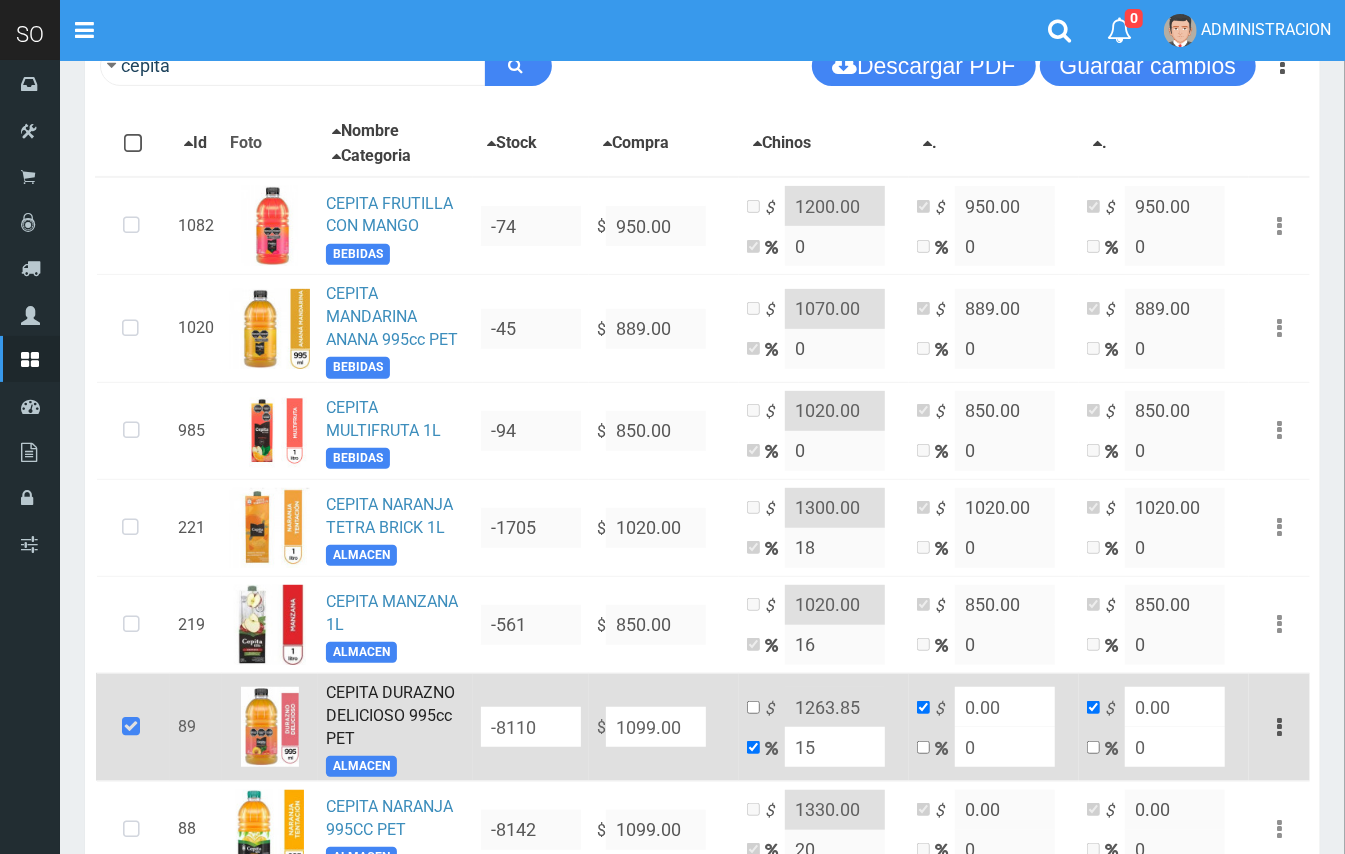 type on "15" 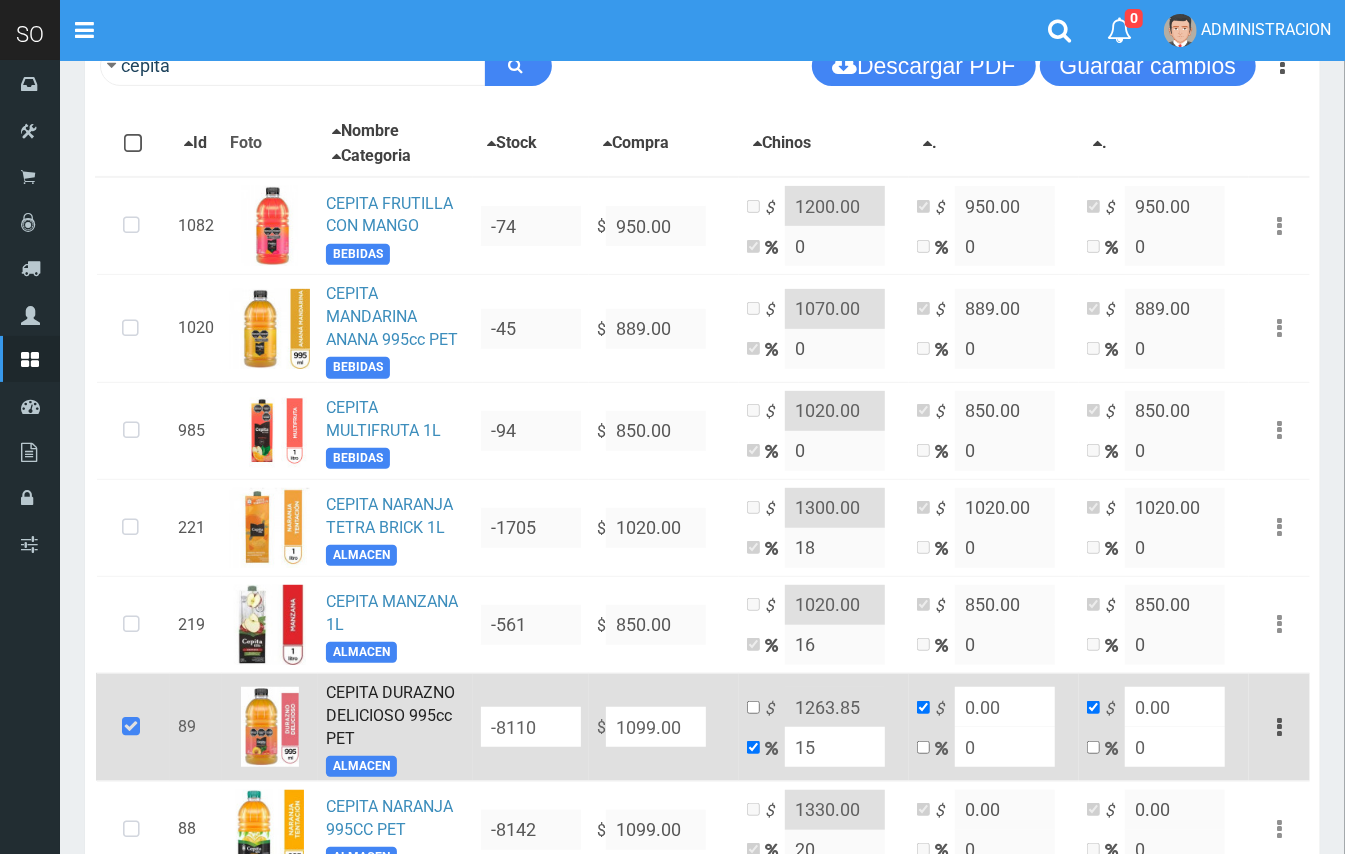 scroll, scrollTop: 0, scrollLeft: 0, axis: both 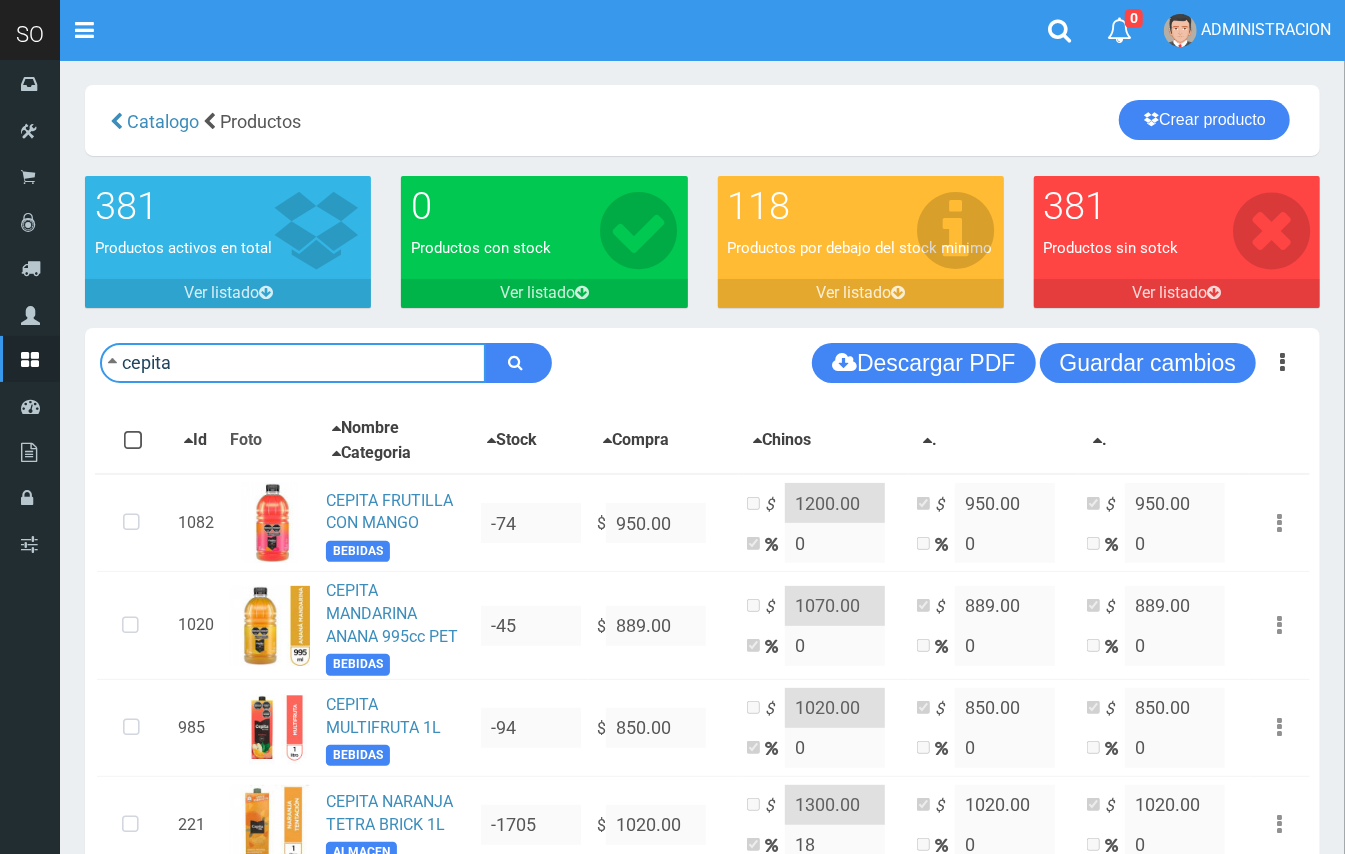 click on "cepita" at bounding box center [293, 363] 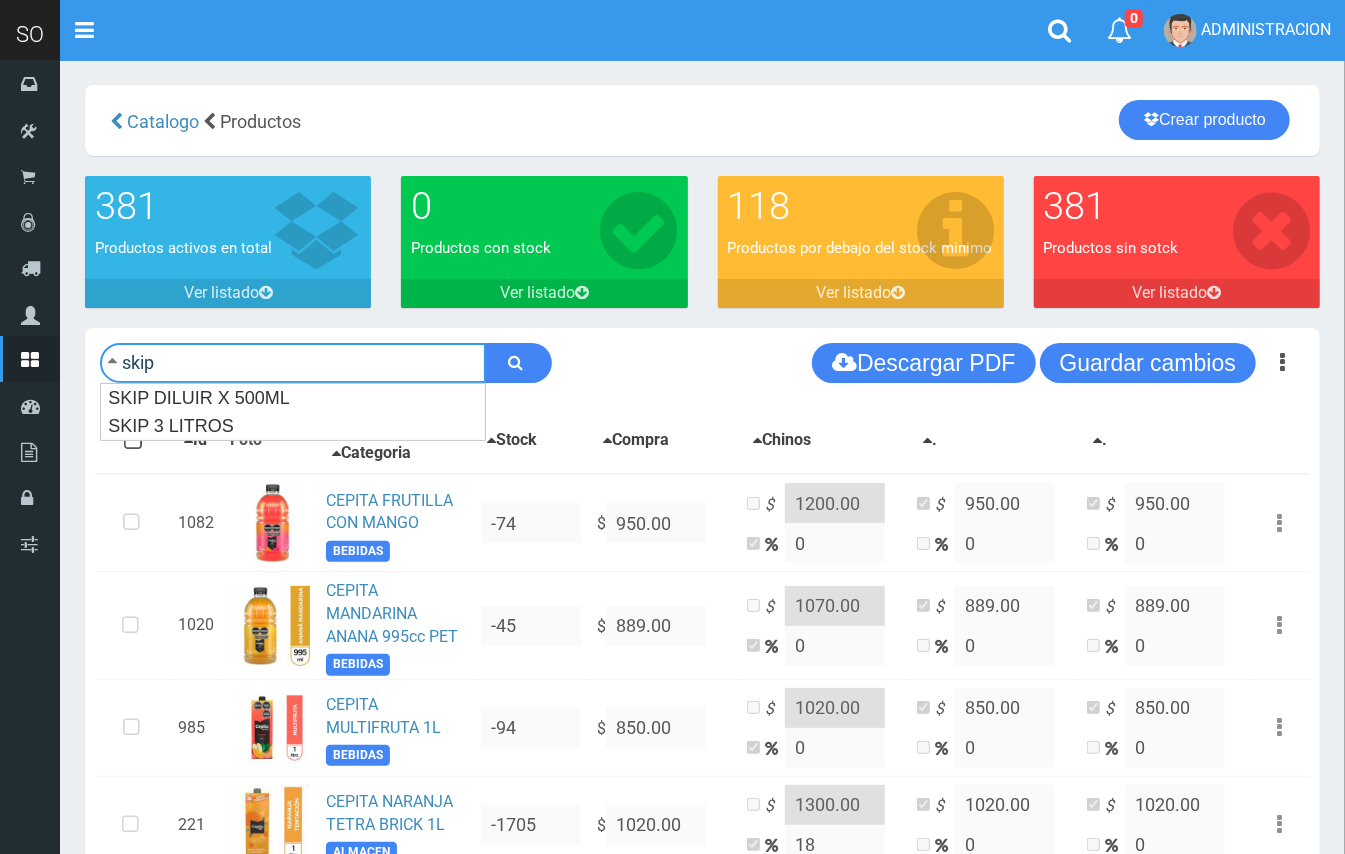 type on "skip" 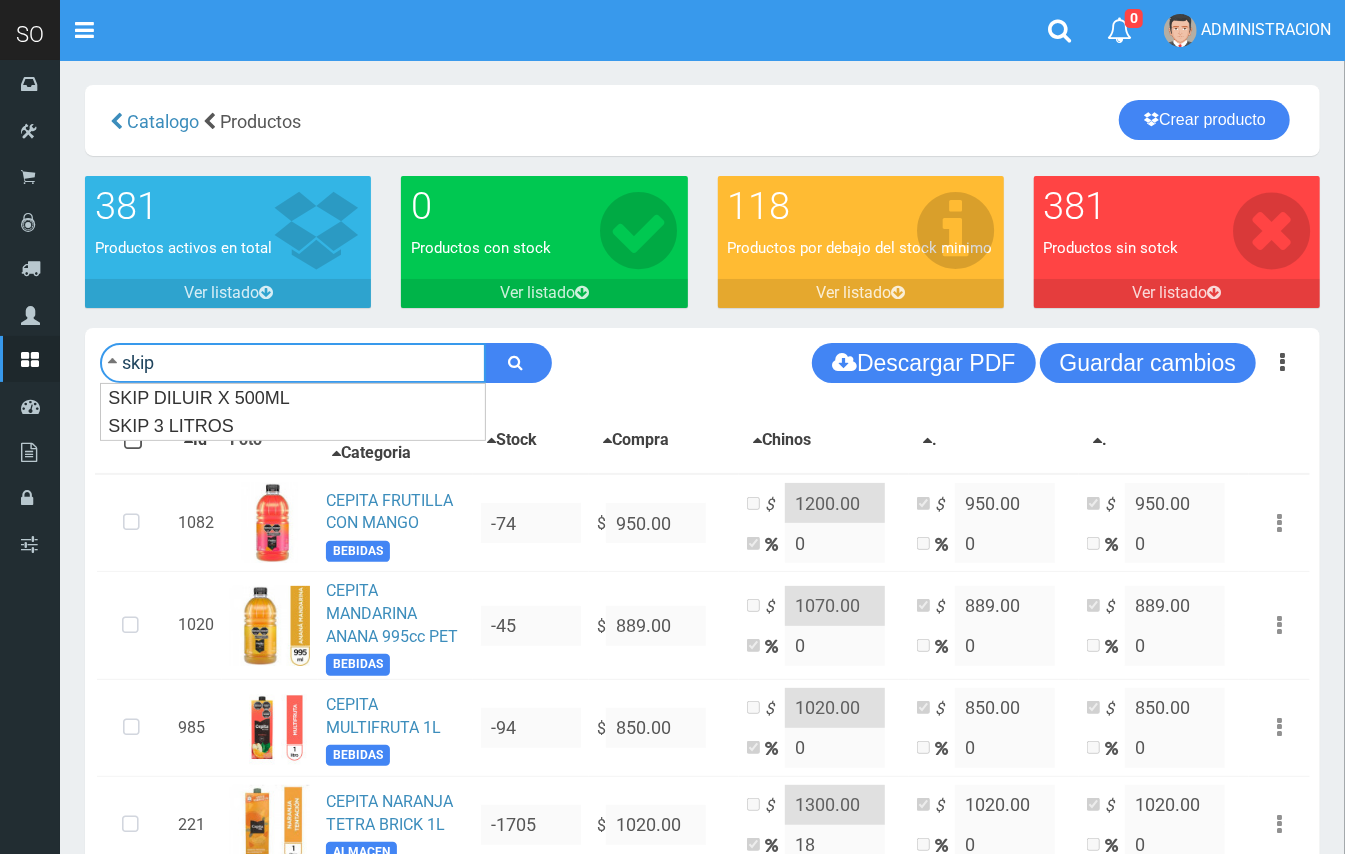 click at bounding box center (518, 363) 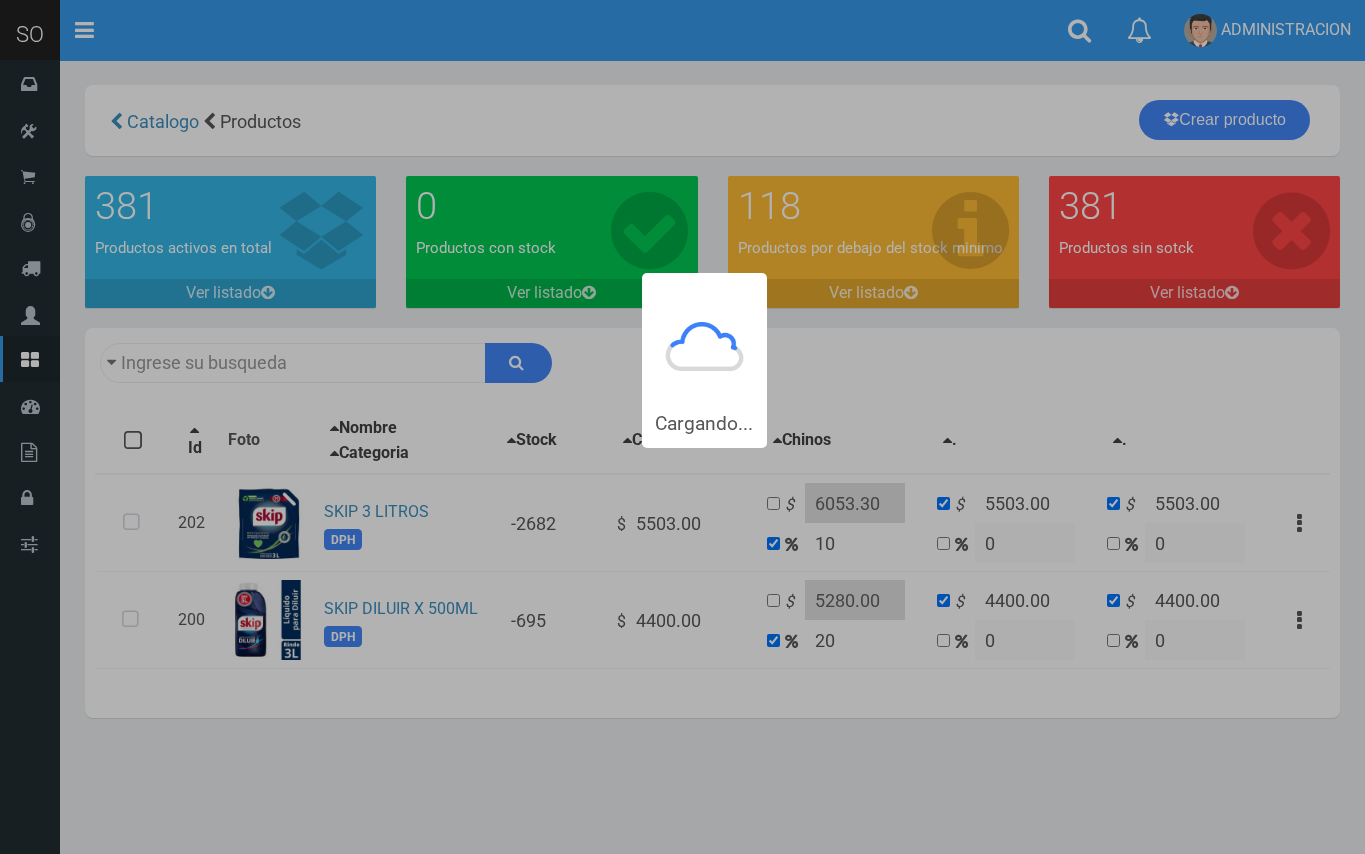 scroll, scrollTop: 0, scrollLeft: 0, axis: both 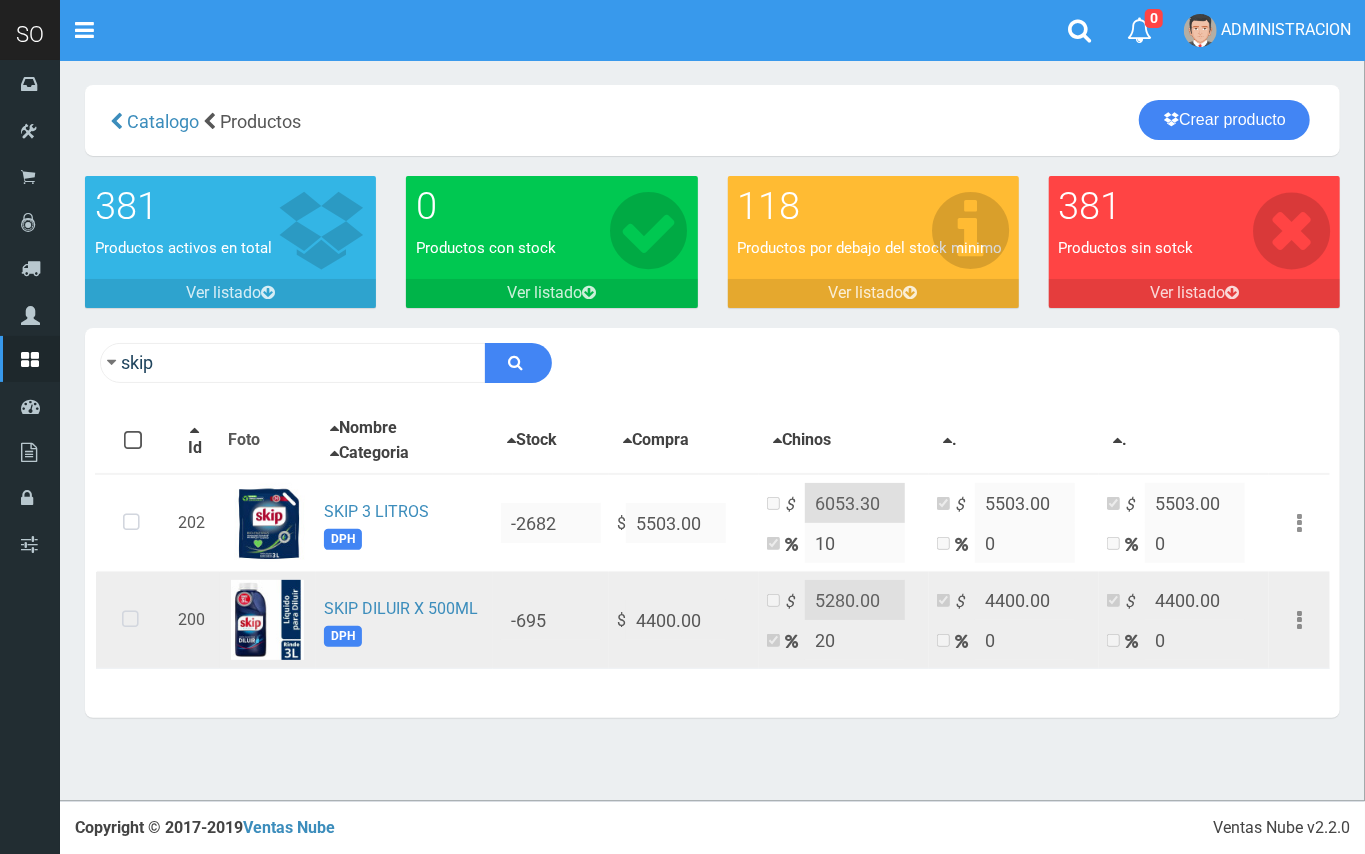click at bounding box center (131, 523) 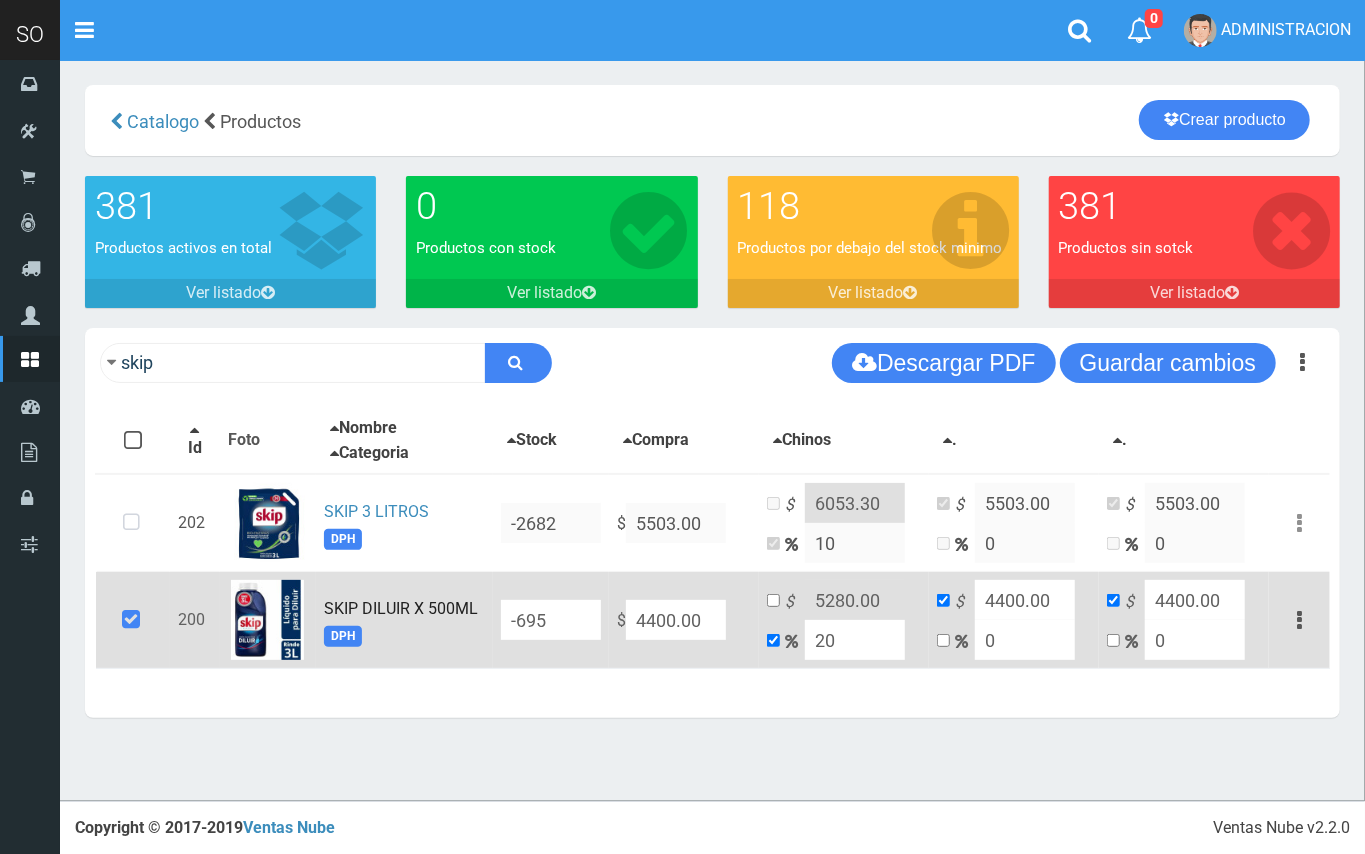 drag, startPoint x: 845, startPoint y: 642, endPoint x: 788, endPoint y: 642, distance: 57 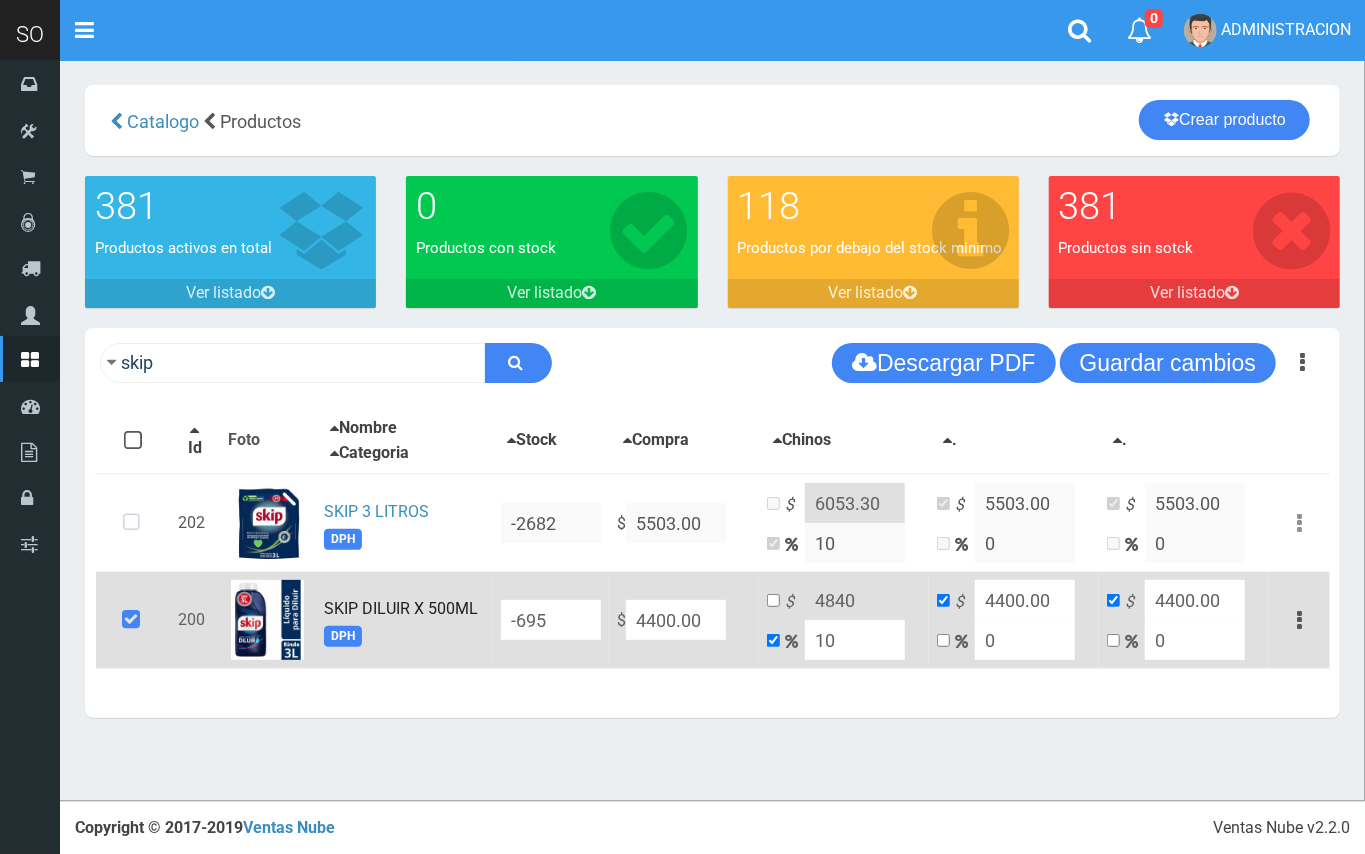 type on "10" 